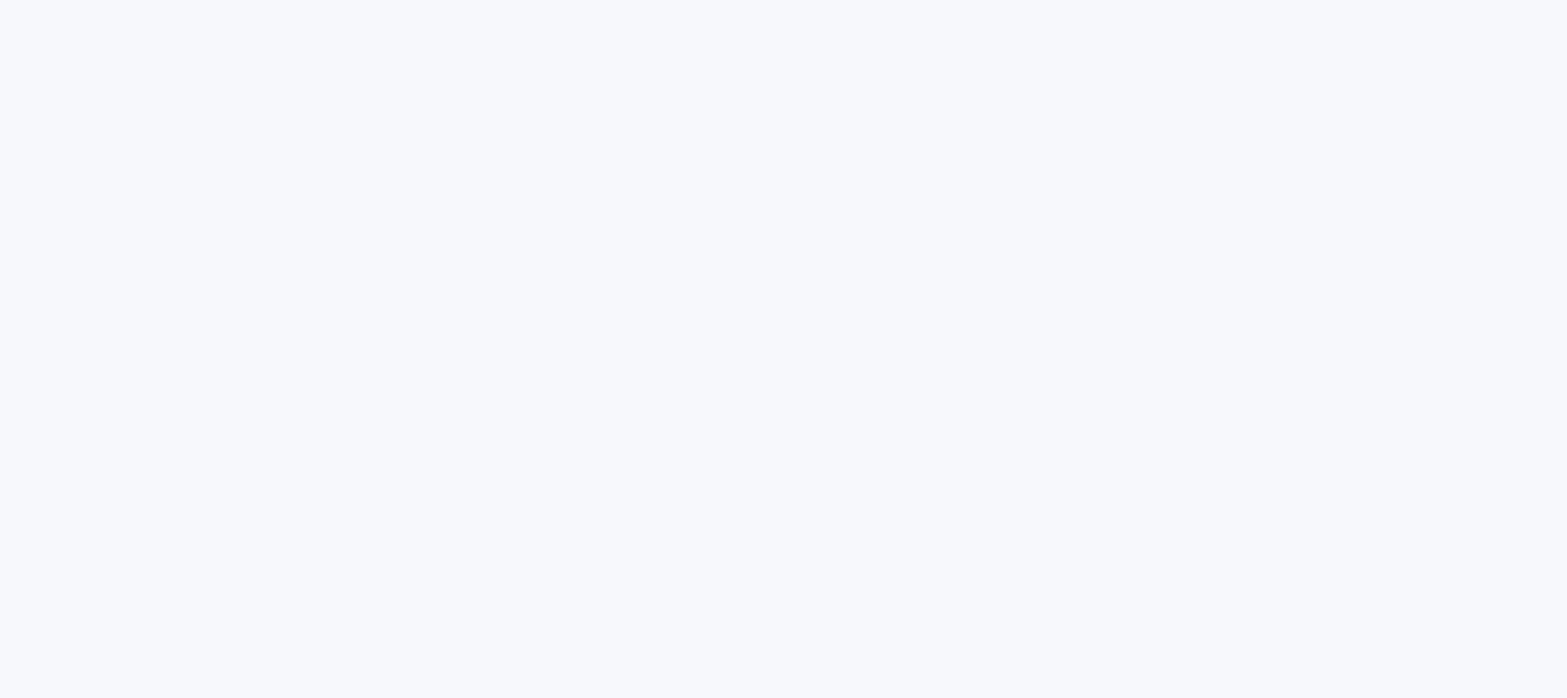 scroll, scrollTop: 0, scrollLeft: 0, axis: both 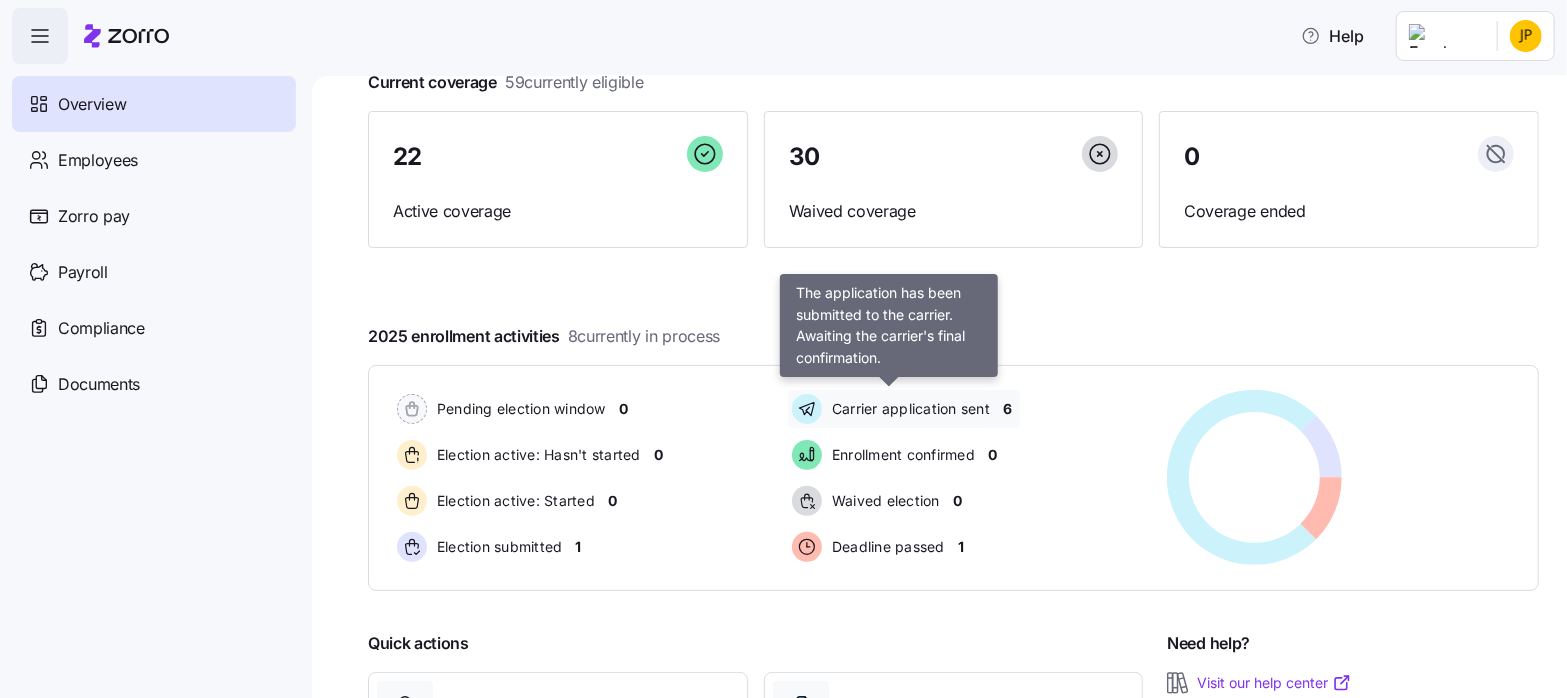 click on "Carrier application sent" at bounding box center (908, 409) 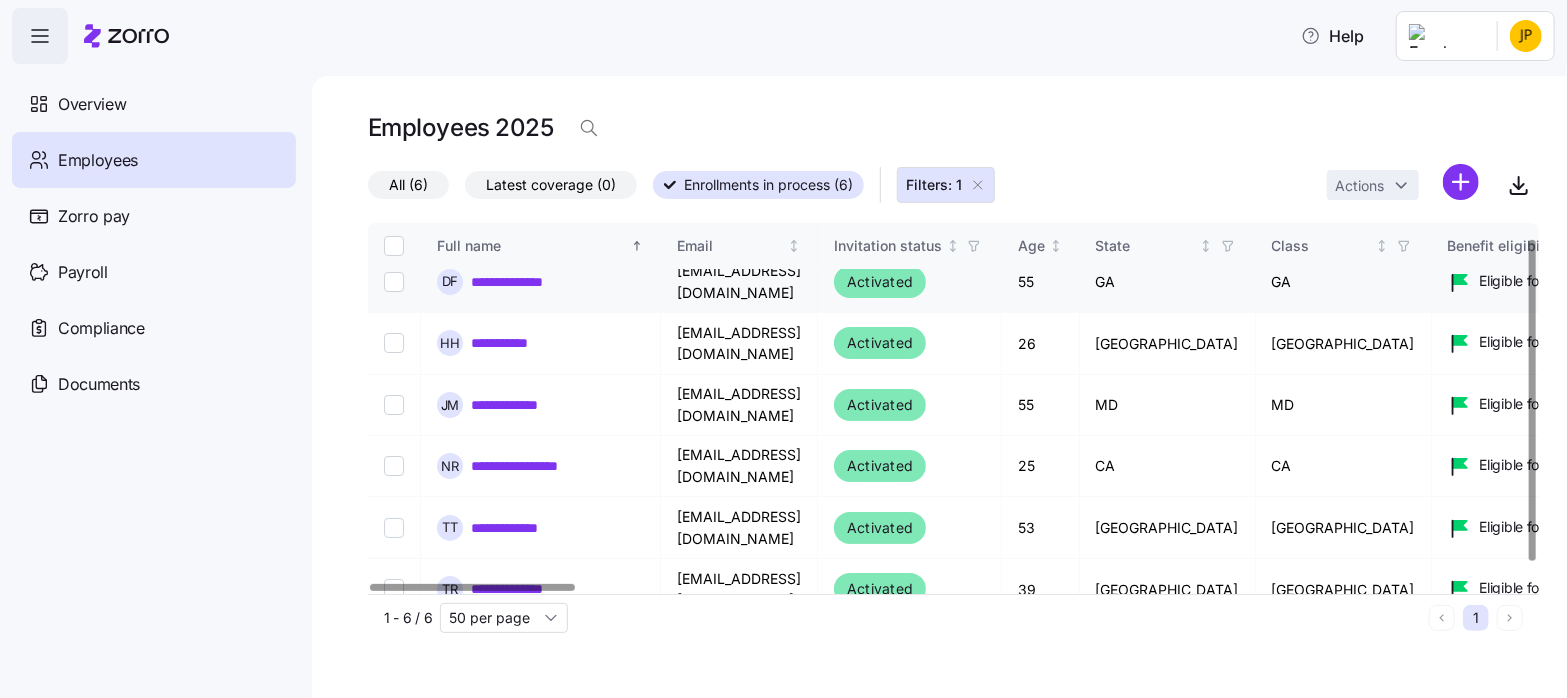 scroll, scrollTop: 0, scrollLeft: 0, axis: both 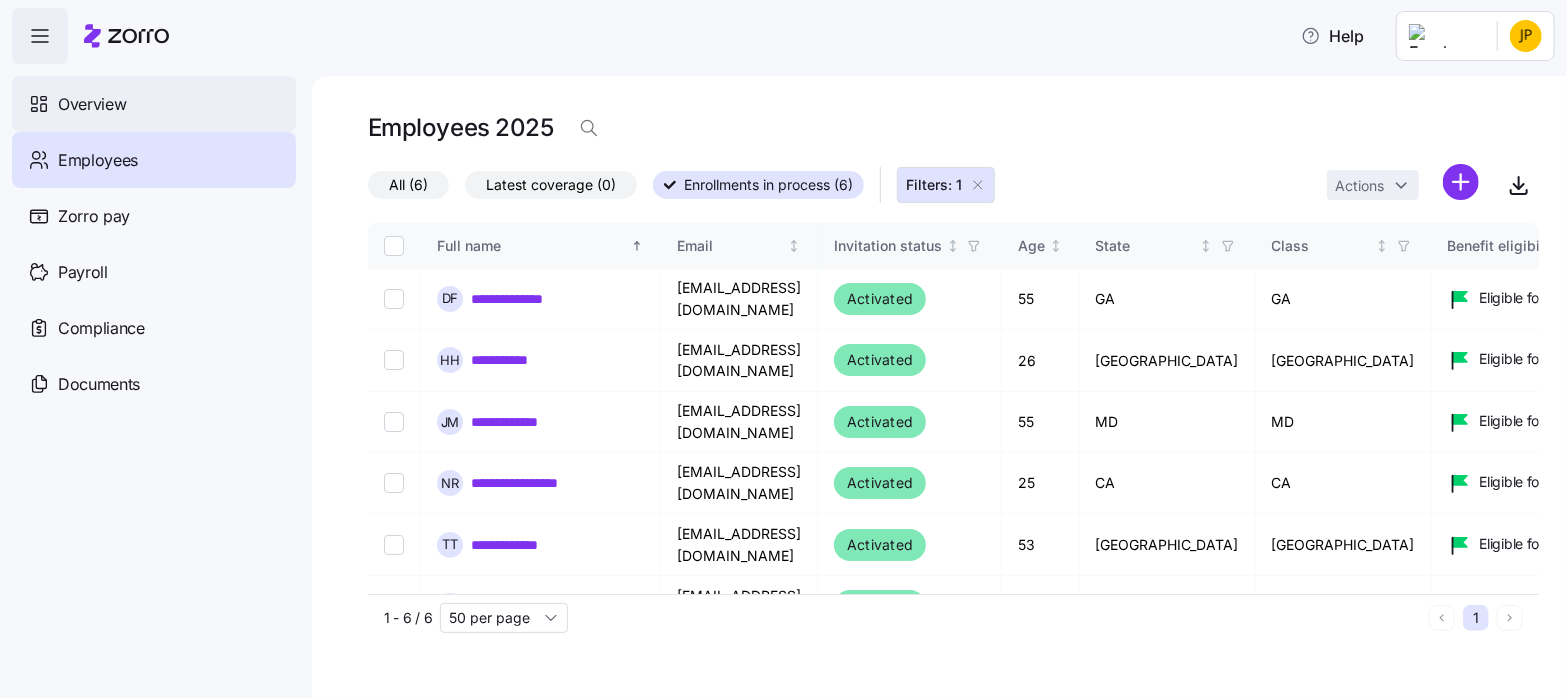 click on "Overview" at bounding box center (92, 104) 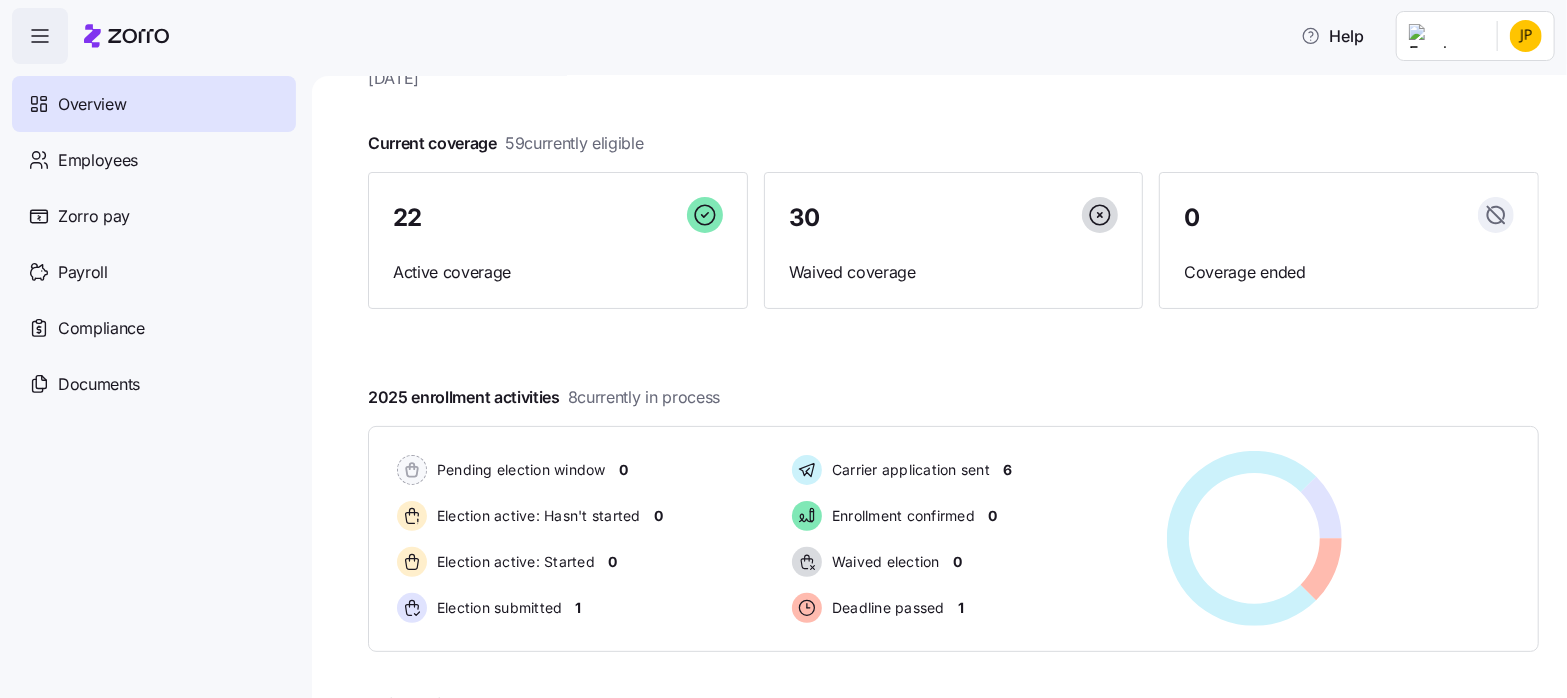 scroll, scrollTop: 83, scrollLeft: 0, axis: vertical 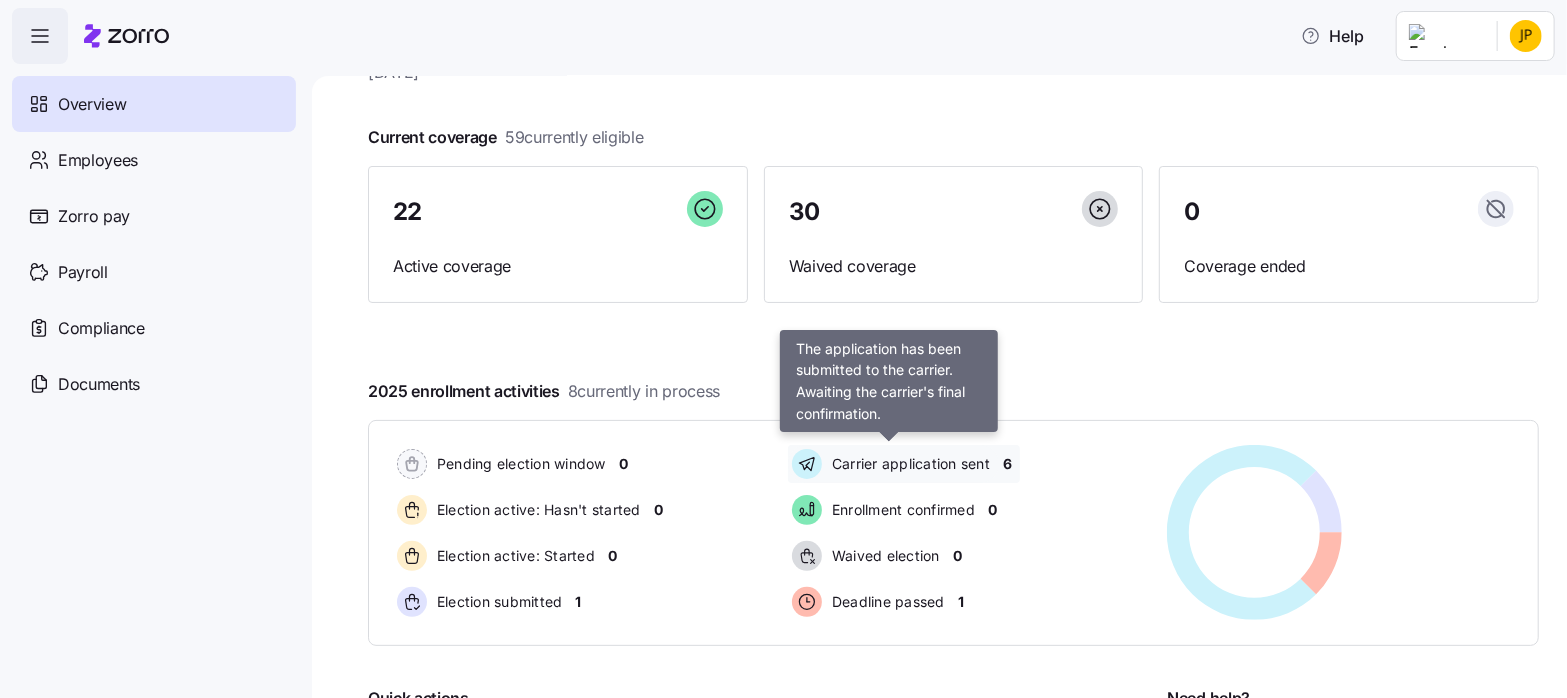 click on "Carrier application sent" at bounding box center (908, 464) 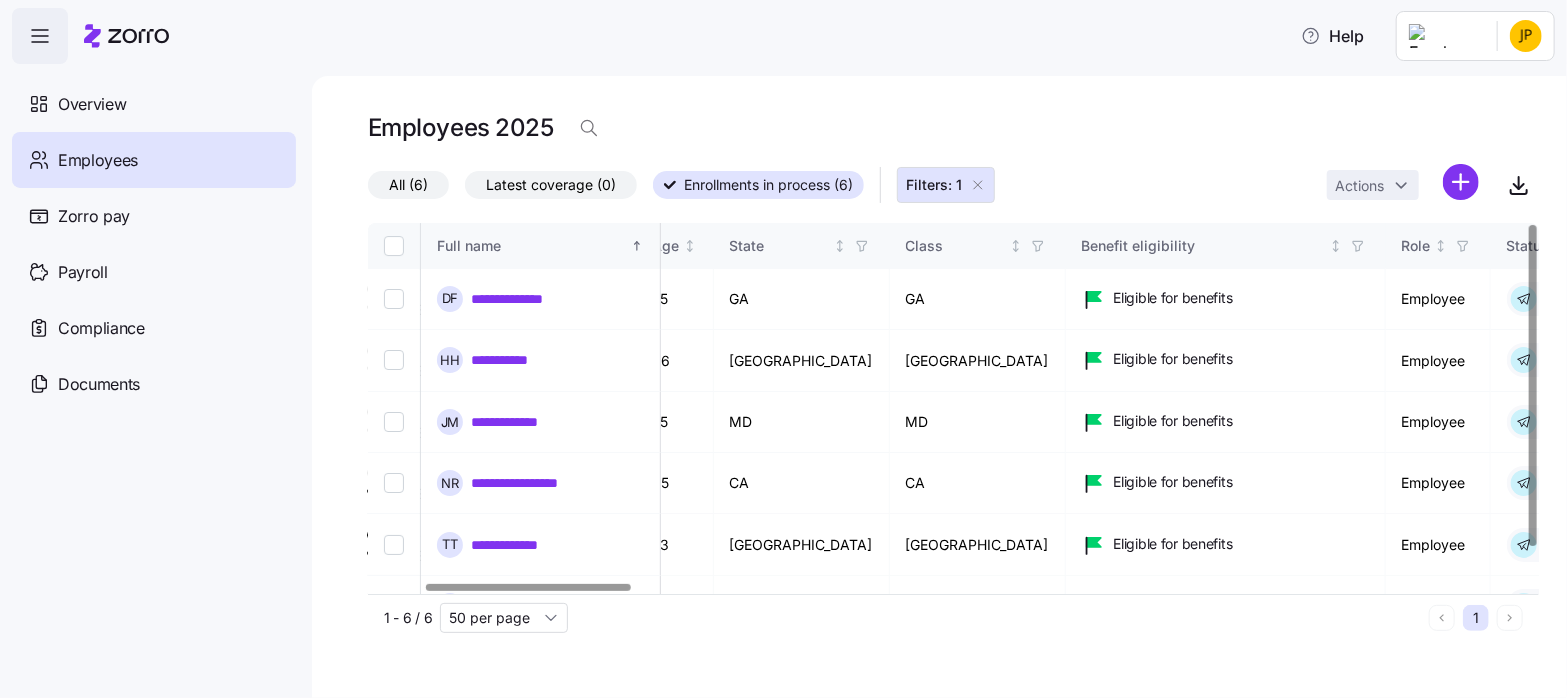 scroll, scrollTop: 0, scrollLeft: 319, axis: horizontal 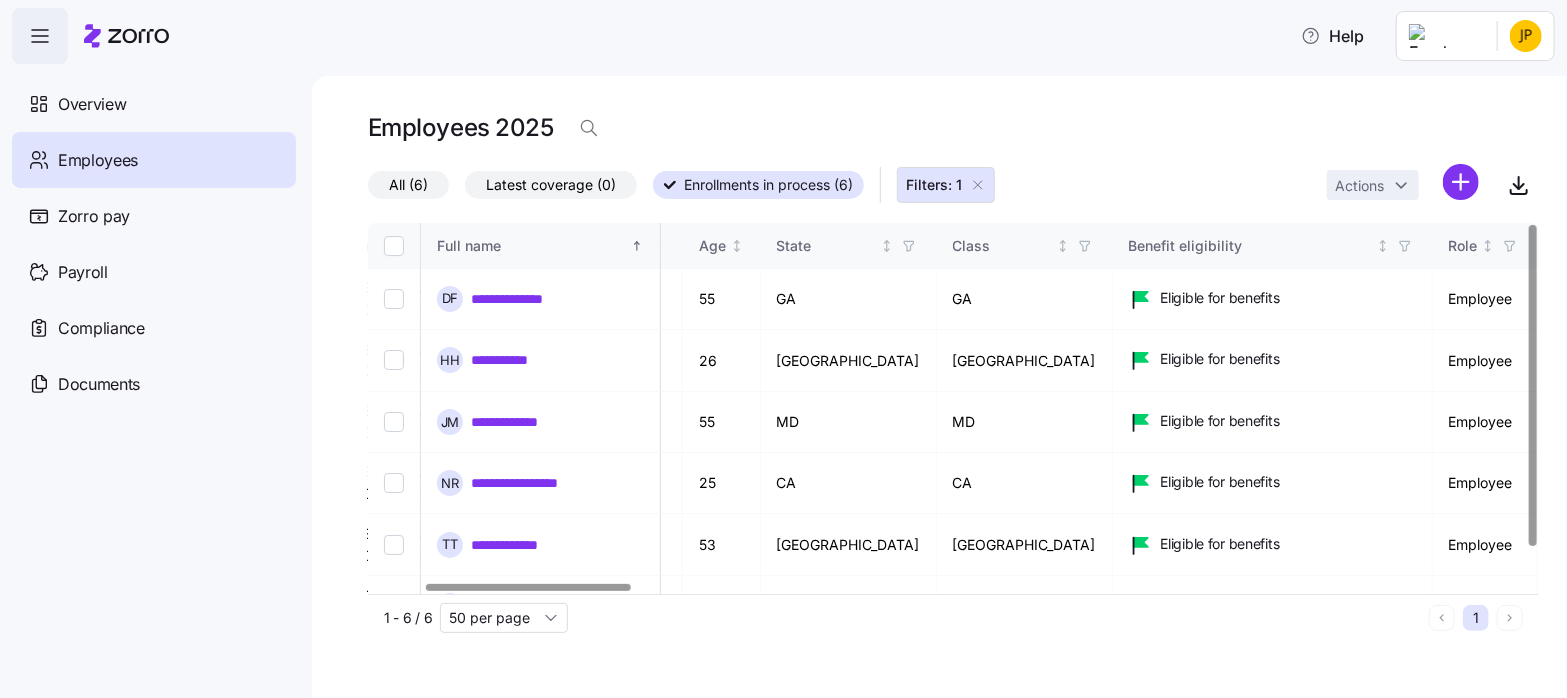 click at bounding box center [528, 587] 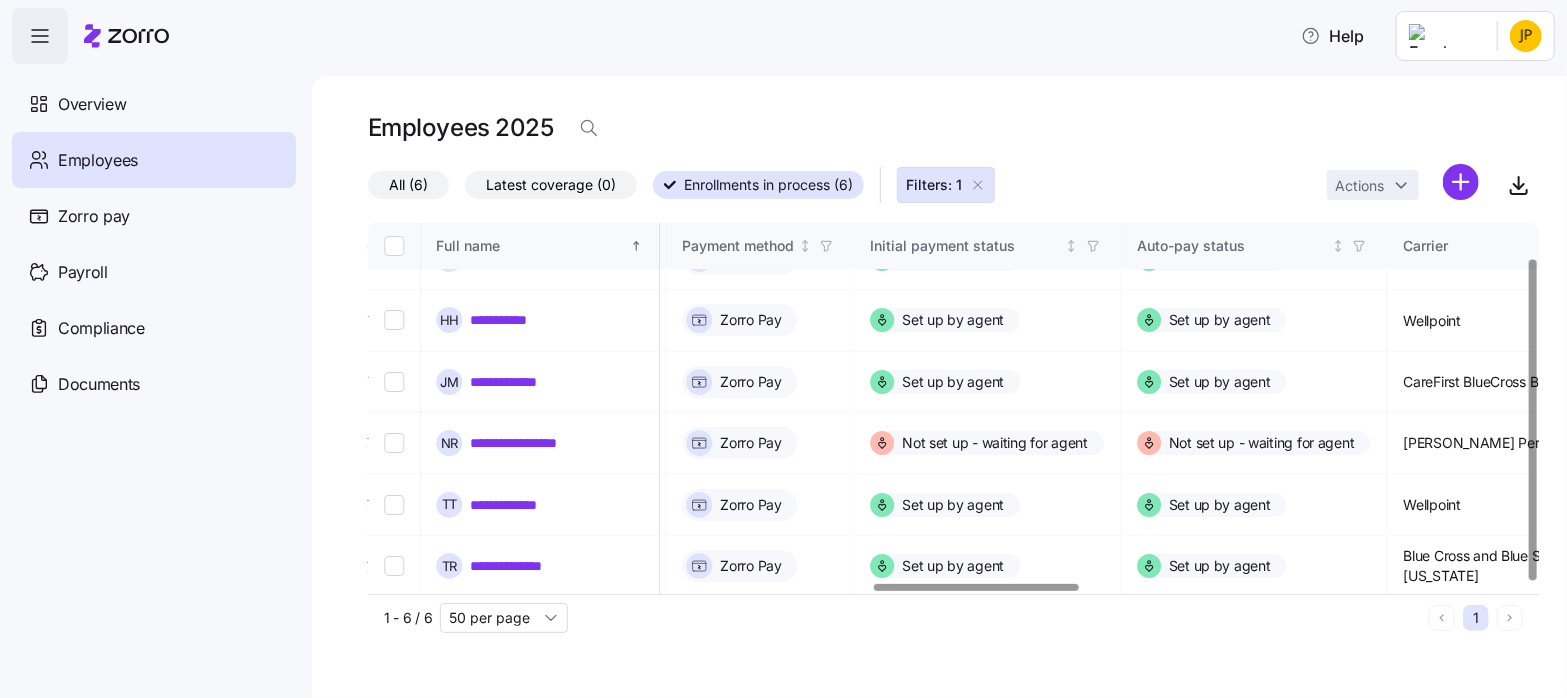 scroll, scrollTop: 40, scrollLeft: 2917, axis: both 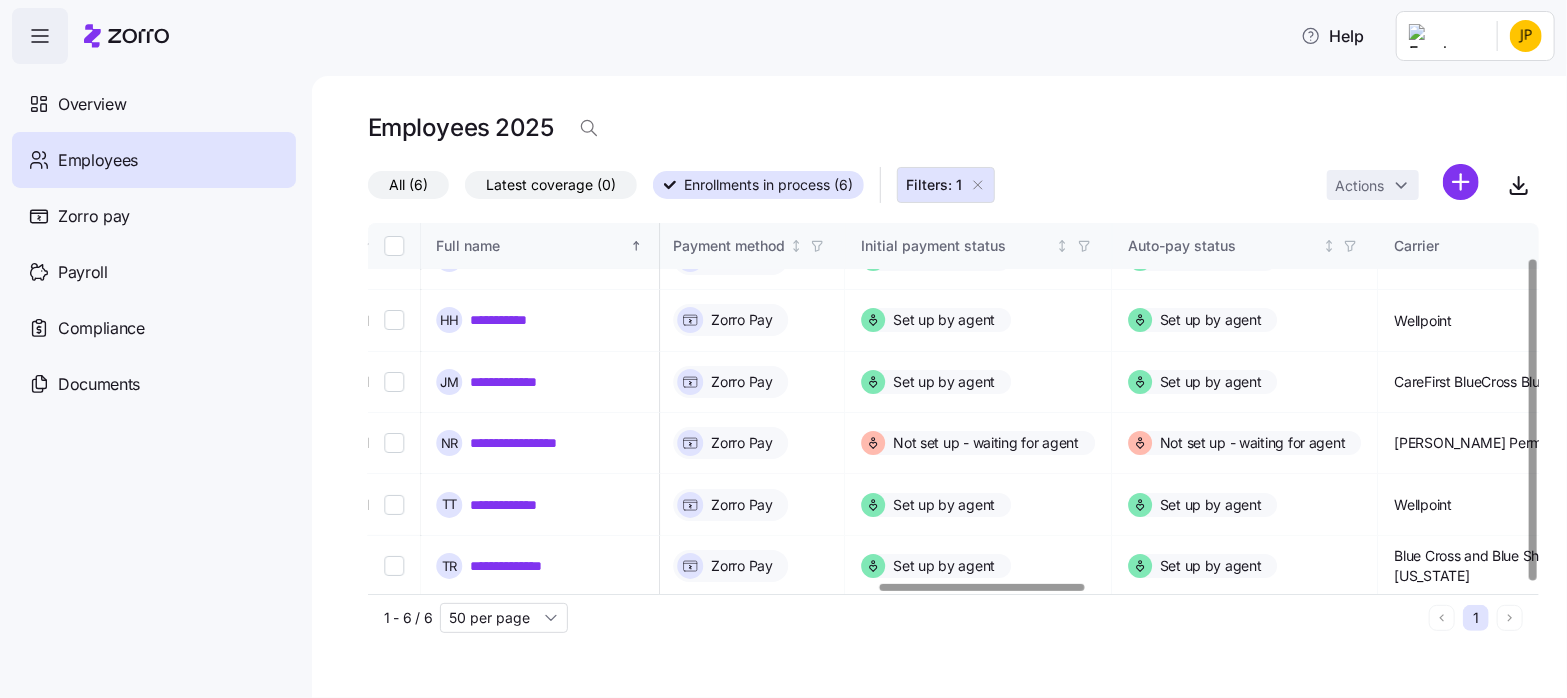 click at bounding box center [982, 587] 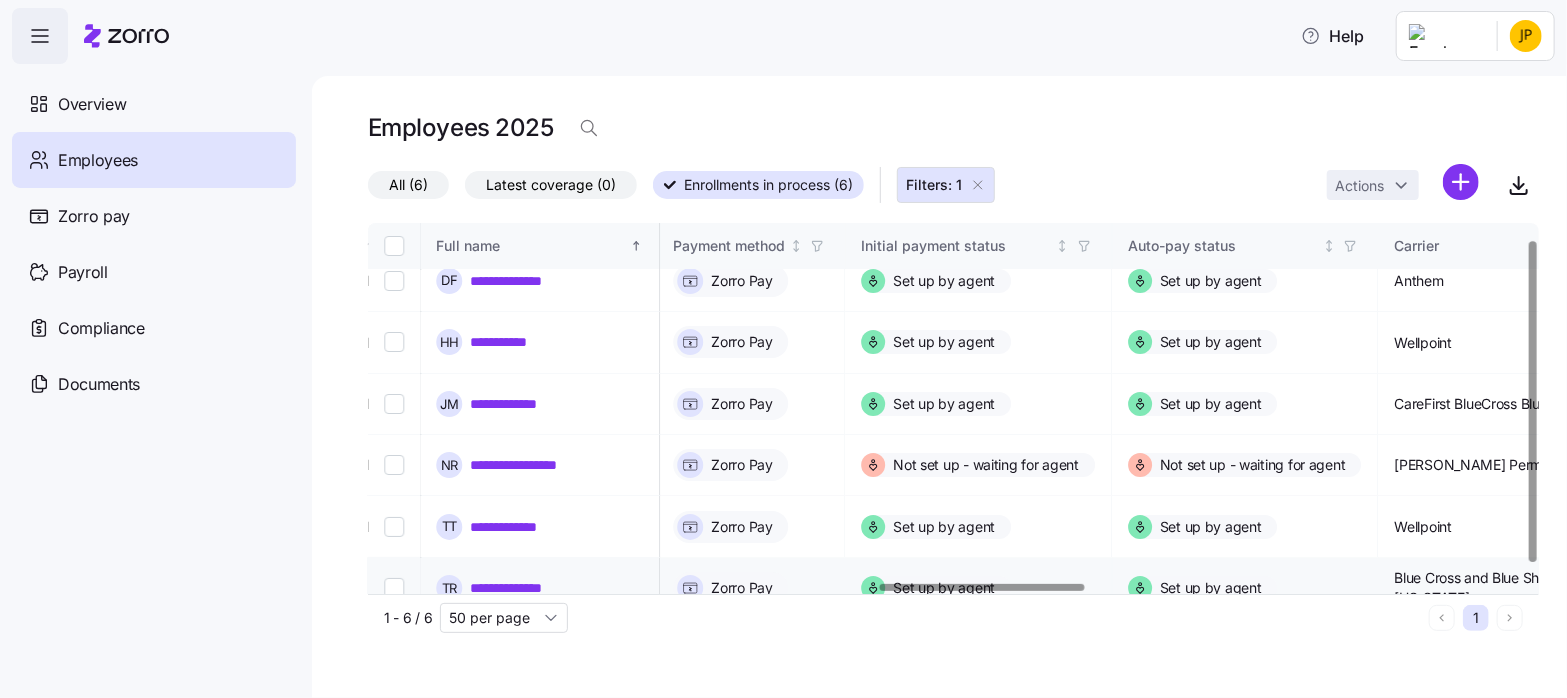 scroll, scrollTop: 40, scrollLeft: 2917, axis: both 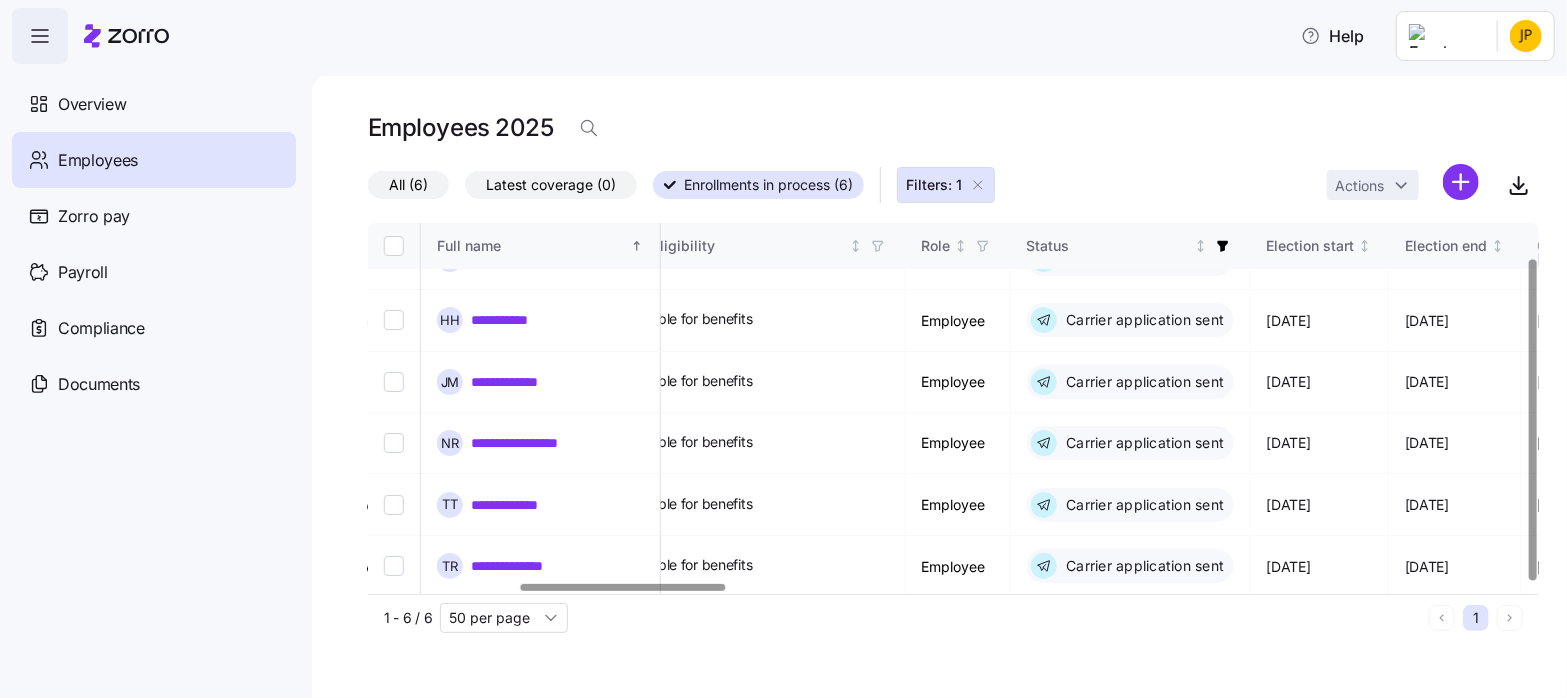 click at bounding box center [623, 587] 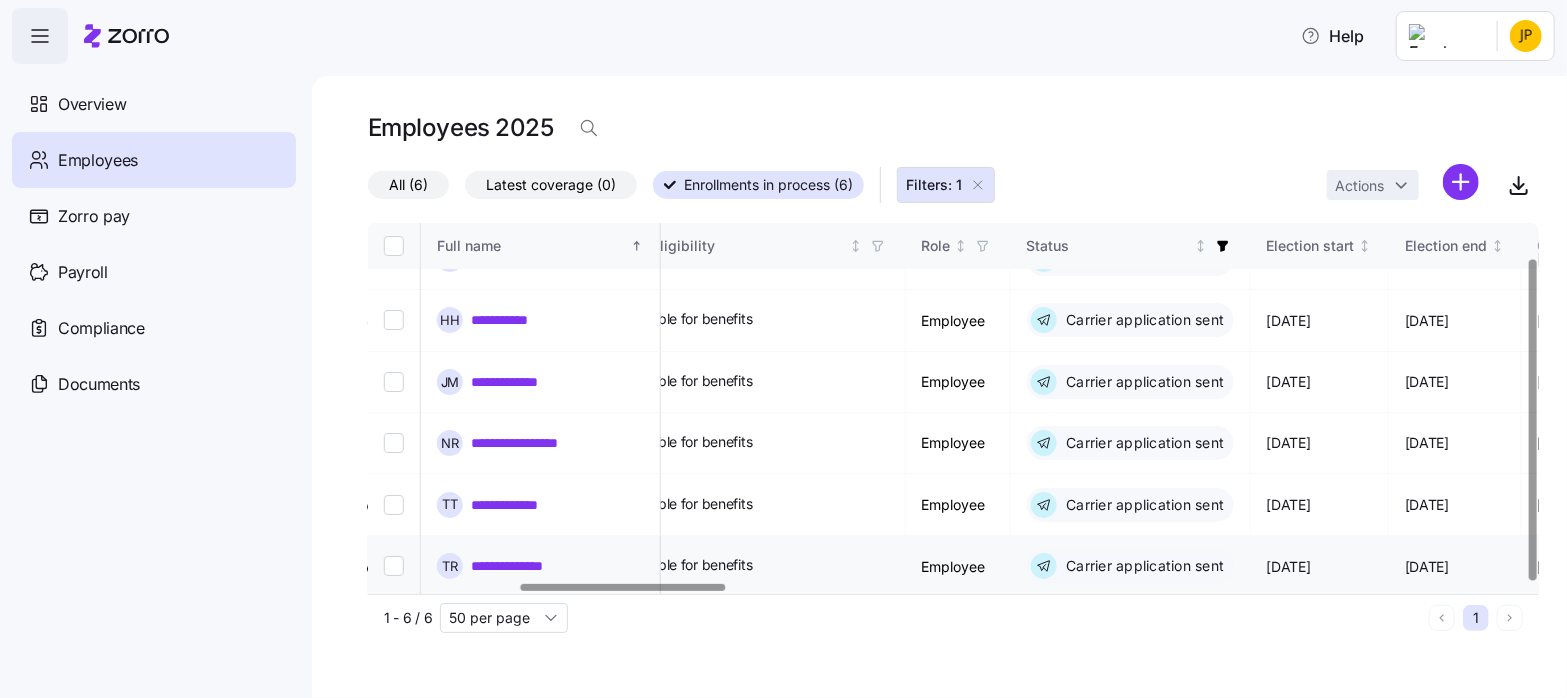 scroll, scrollTop: 40, scrollLeft: 795, axis: both 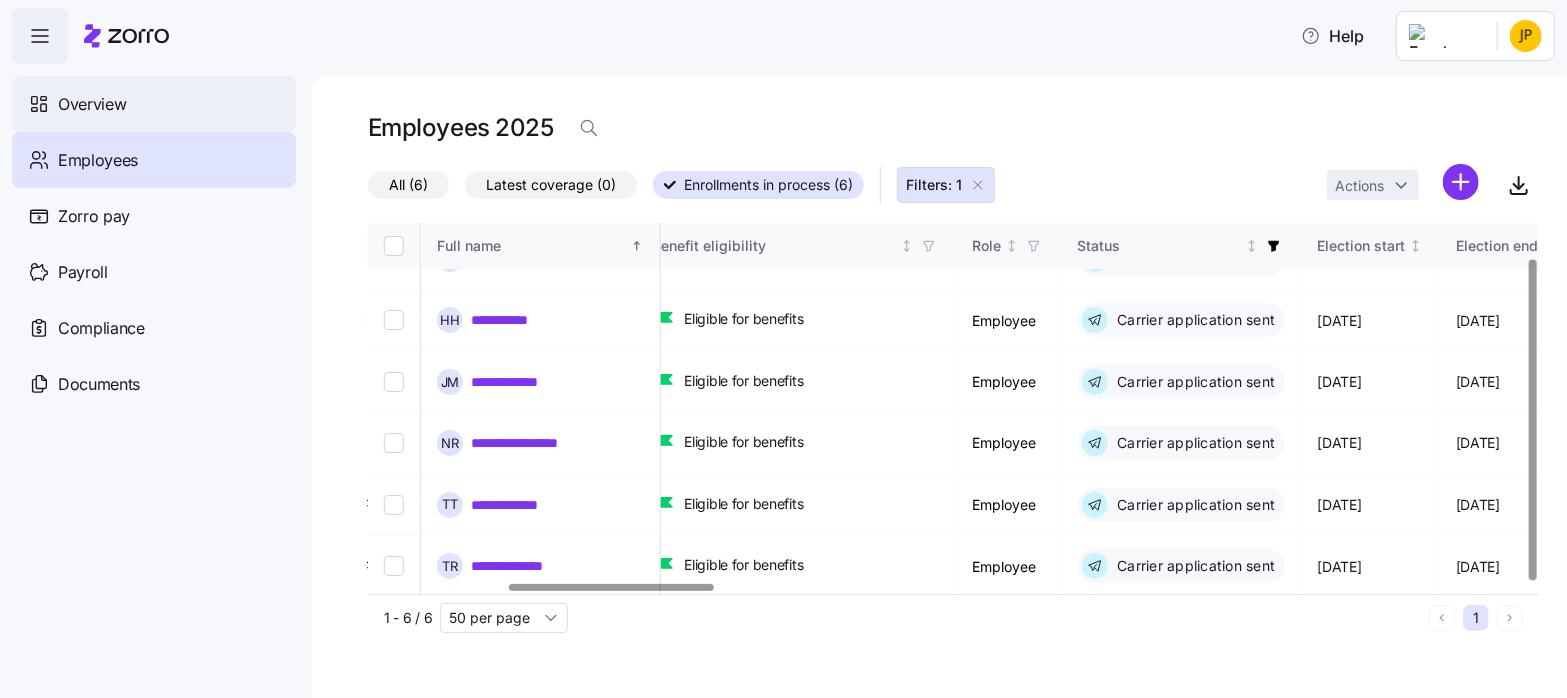 click on "Overview" at bounding box center (92, 104) 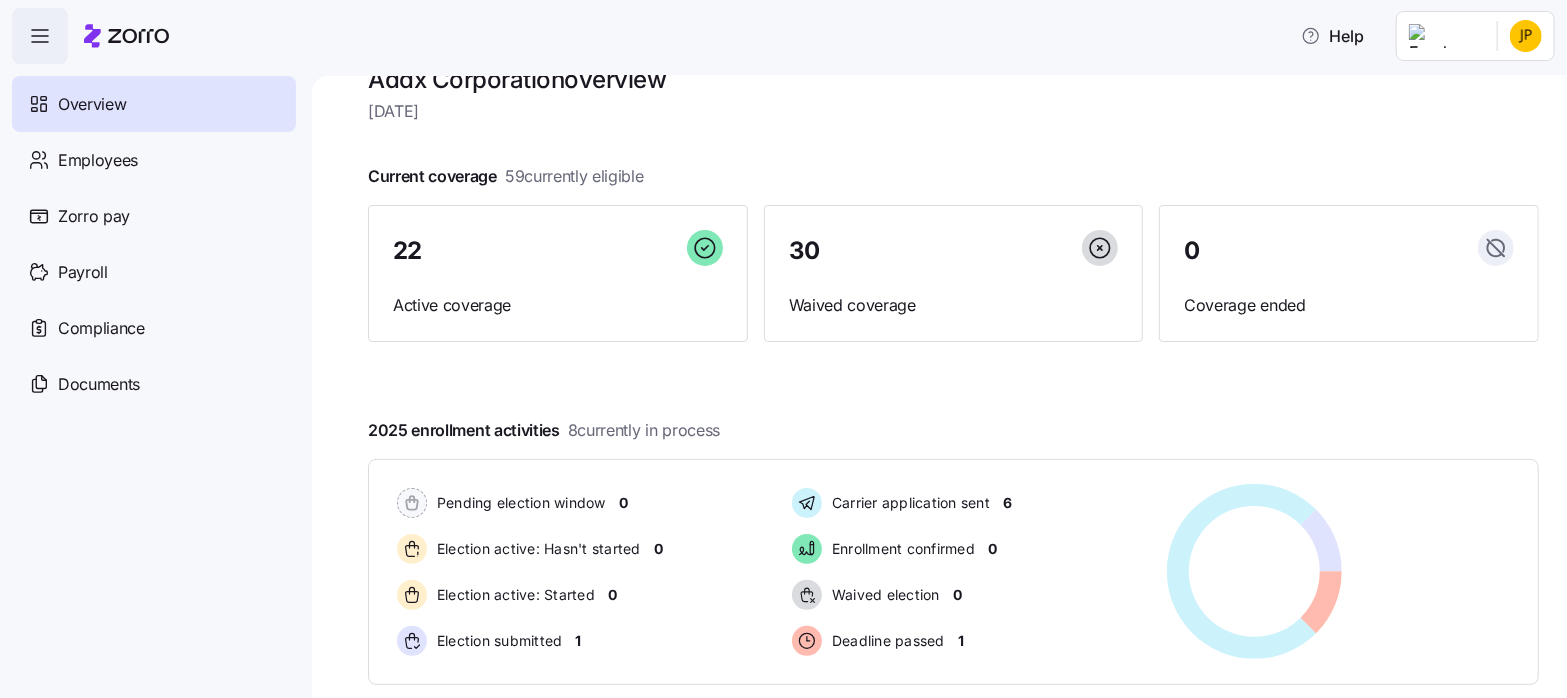 scroll, scrollTop: 0, scrollLeft: 0, axis: both 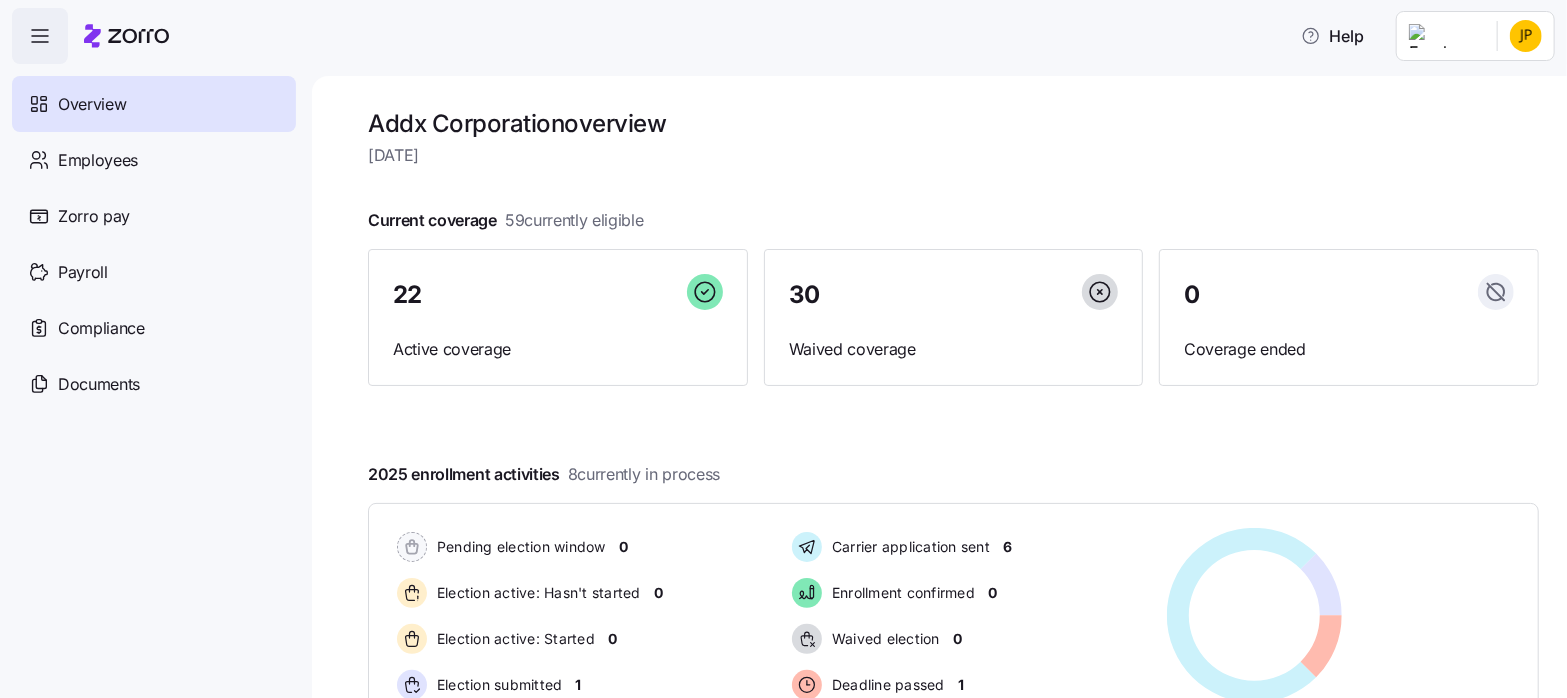 click on "Help Overview Employees Zorro pay Payroll Compliance Documents Addx Corporation  overview [DATE] Current coverage 59  currently eligible 22 Active coverage 30 Waived coverage 0 Coverage ended 2025   enrollment activities 8  currently in process Pending election window 0 Election active: Hasn't started 0 Election active: Started 0 Election submitted 1 Carrier application sent 6 Enrollment confirmed 0 Waived election 0 Deadline passed 1 Pending election window 0 Election active: Hasn't started 0 Election active: Started 0 Election submitted 1 Carrier application sent 6 Enrollment confirmed 0 Waived election 0 Deadline passed 1 Quick actions Add employee View invoices Run payroll Need help? Visit our help center See what’s new on our blog Company Overview | Zorro" at bounding box center (783, 343) 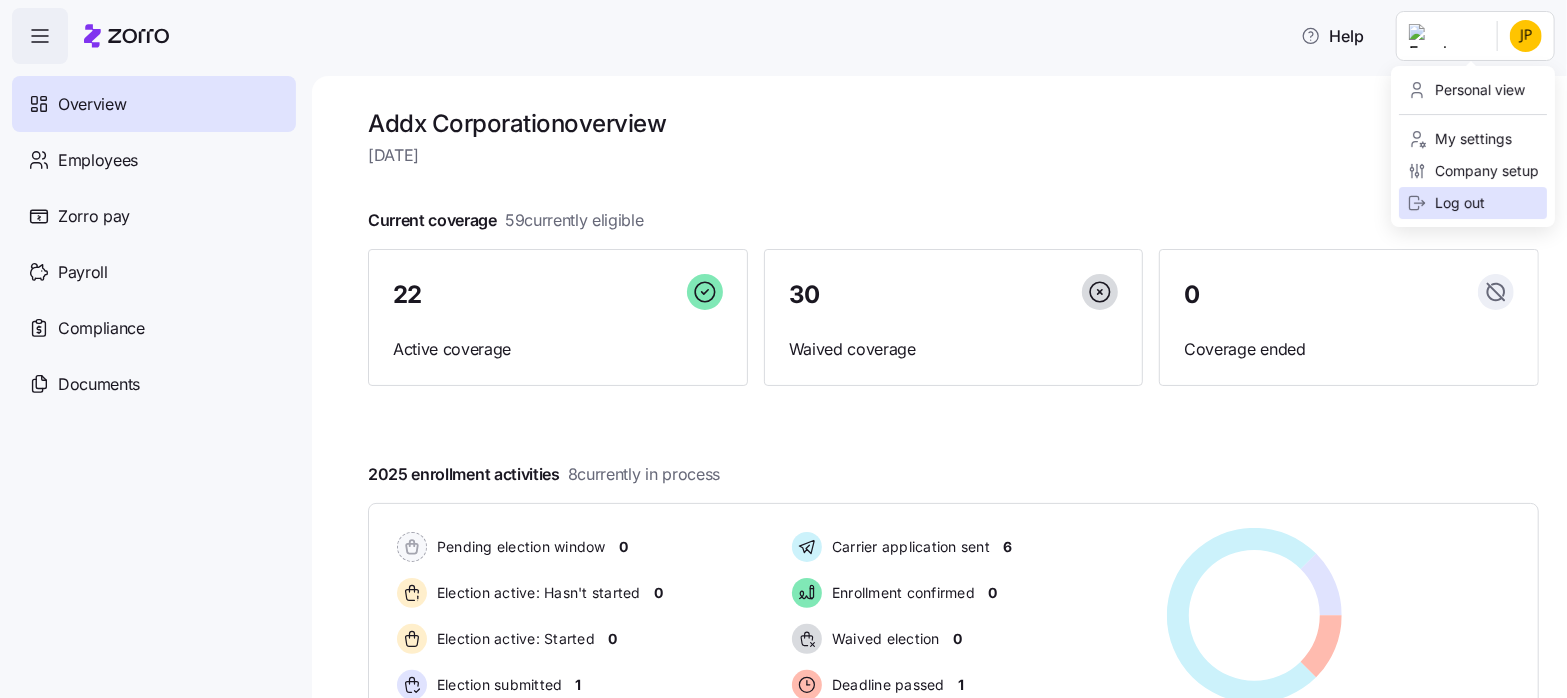 click on "Log out" at bounding box center [1446, 203] 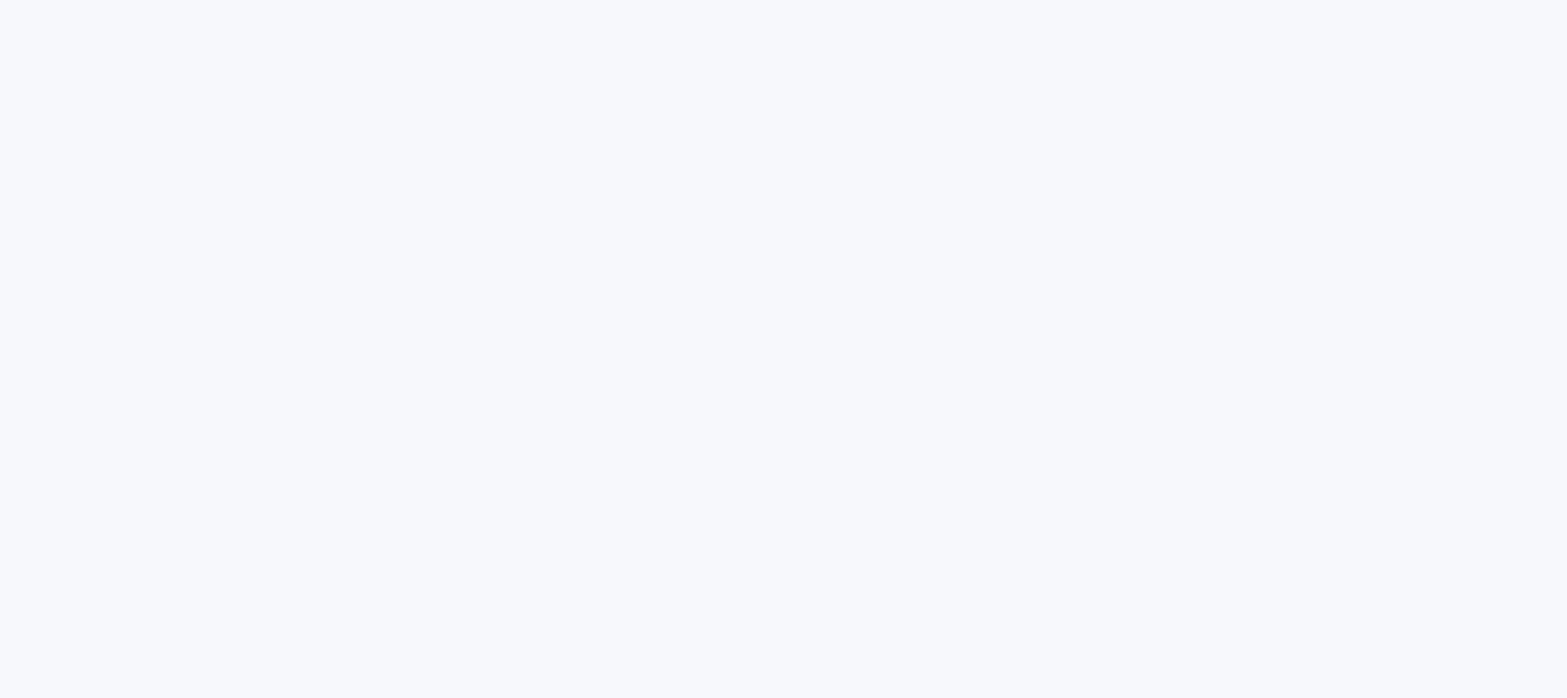 scroll, scrollTop: 0, scrollLeft: 0, axis: both 